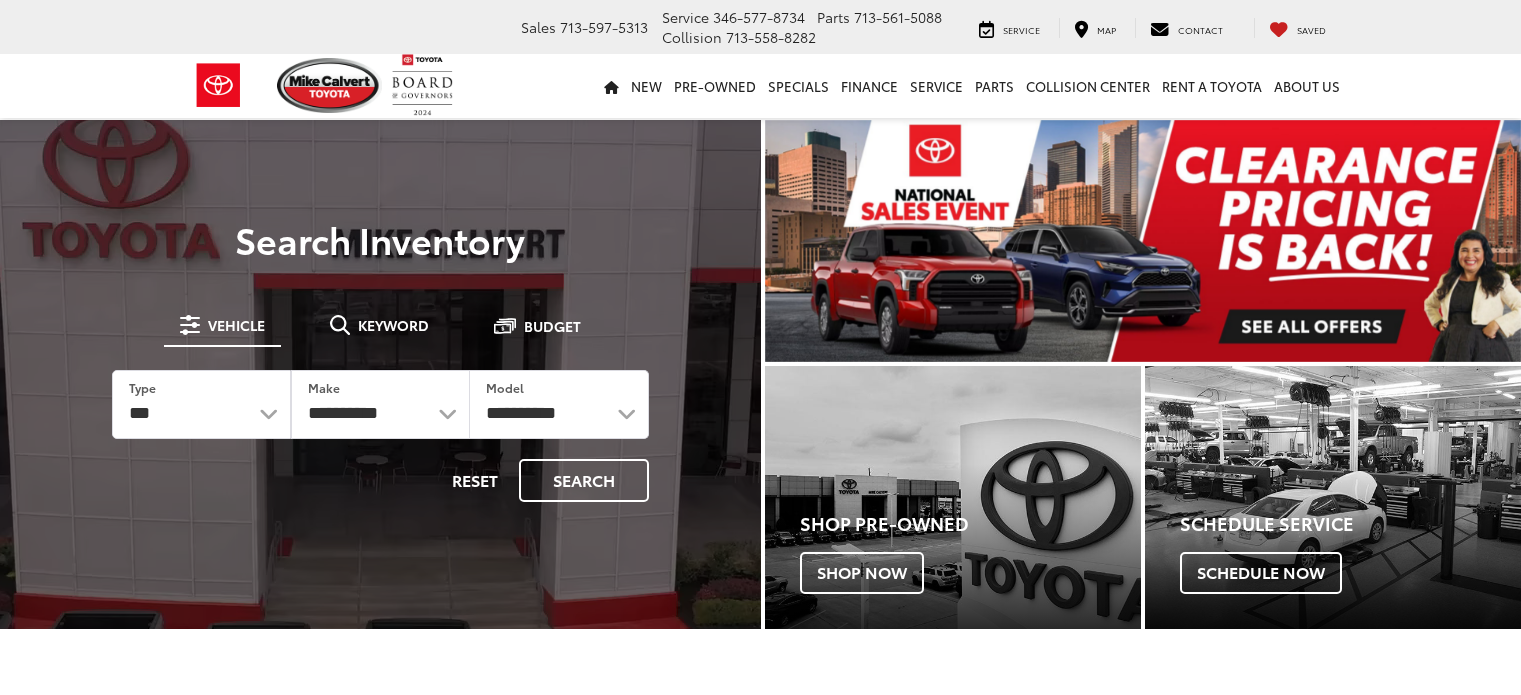 scroll, scrollTop: 0, scrollLeft: 0, axis: both 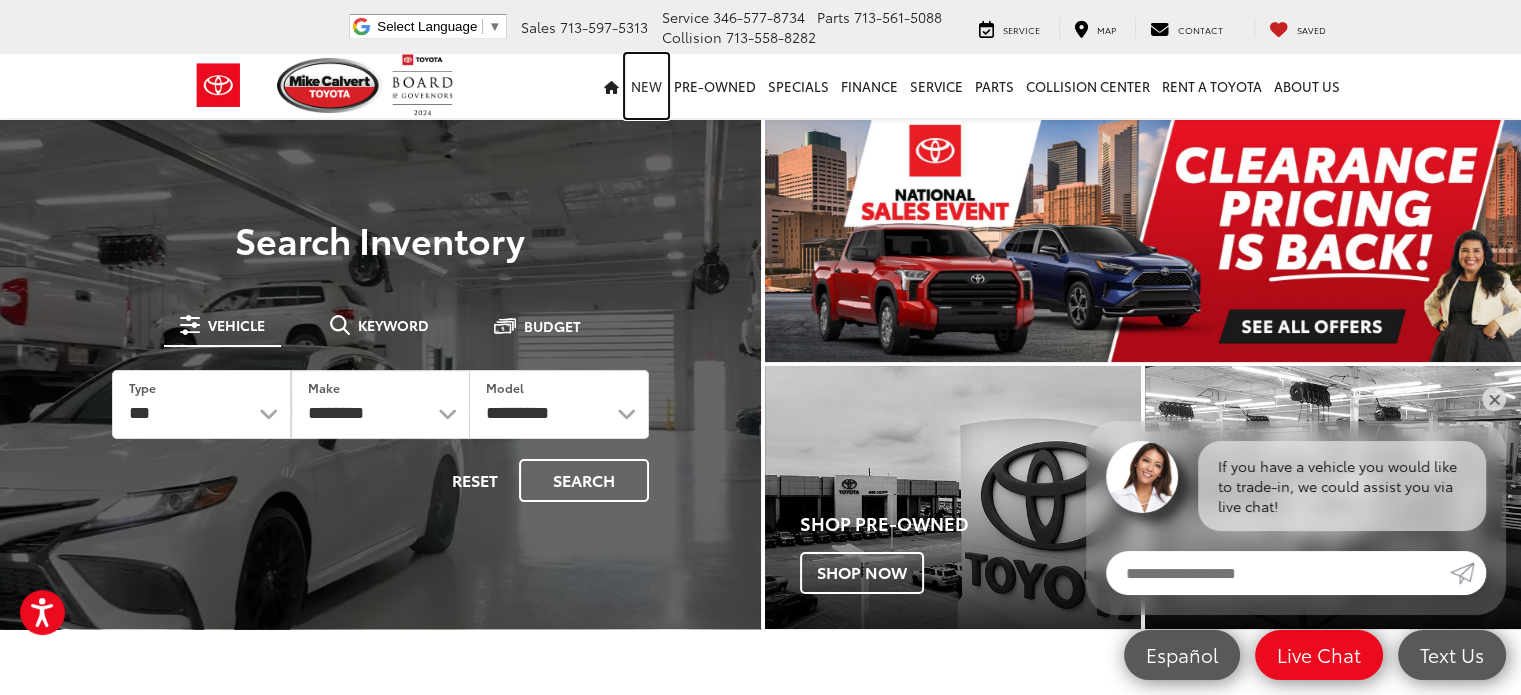 click on "New" at bounding box center (646, 86) 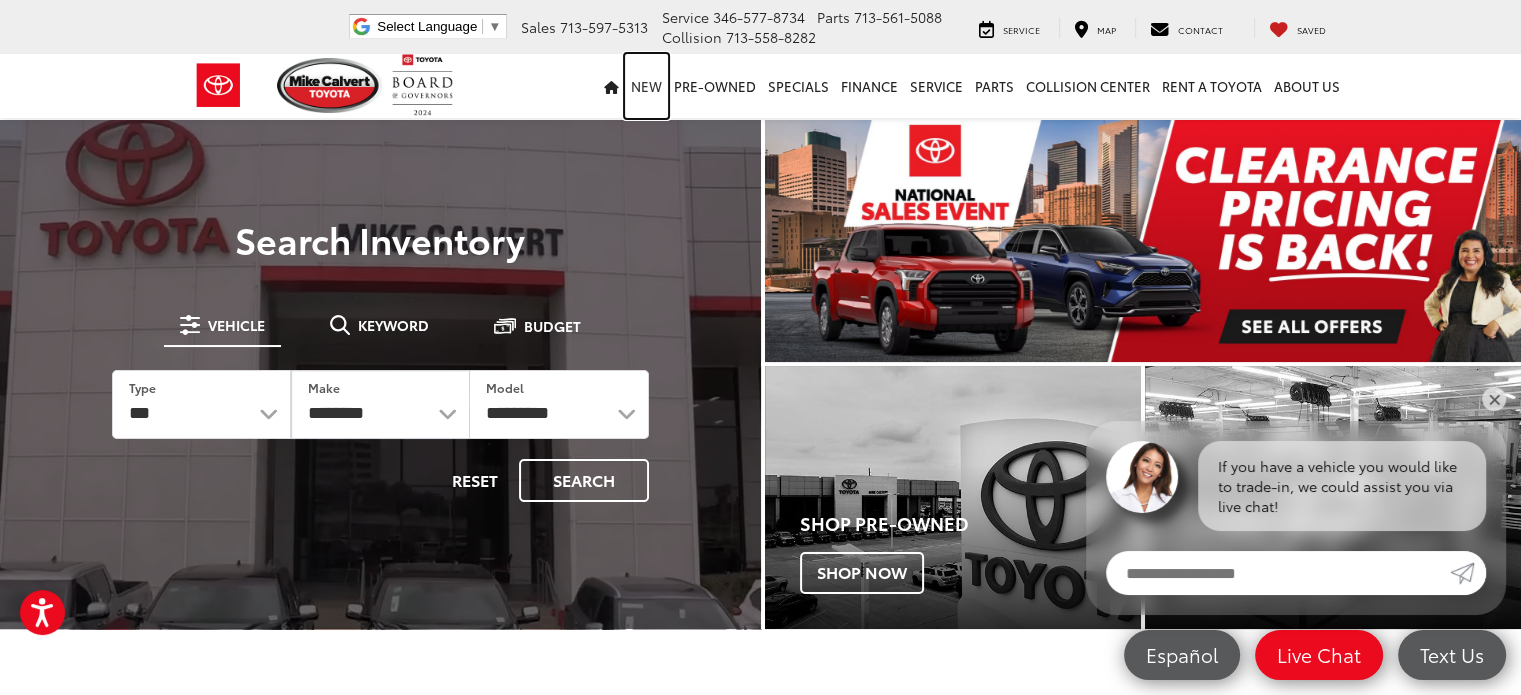 click on "New" at bounding box center (646, 86) 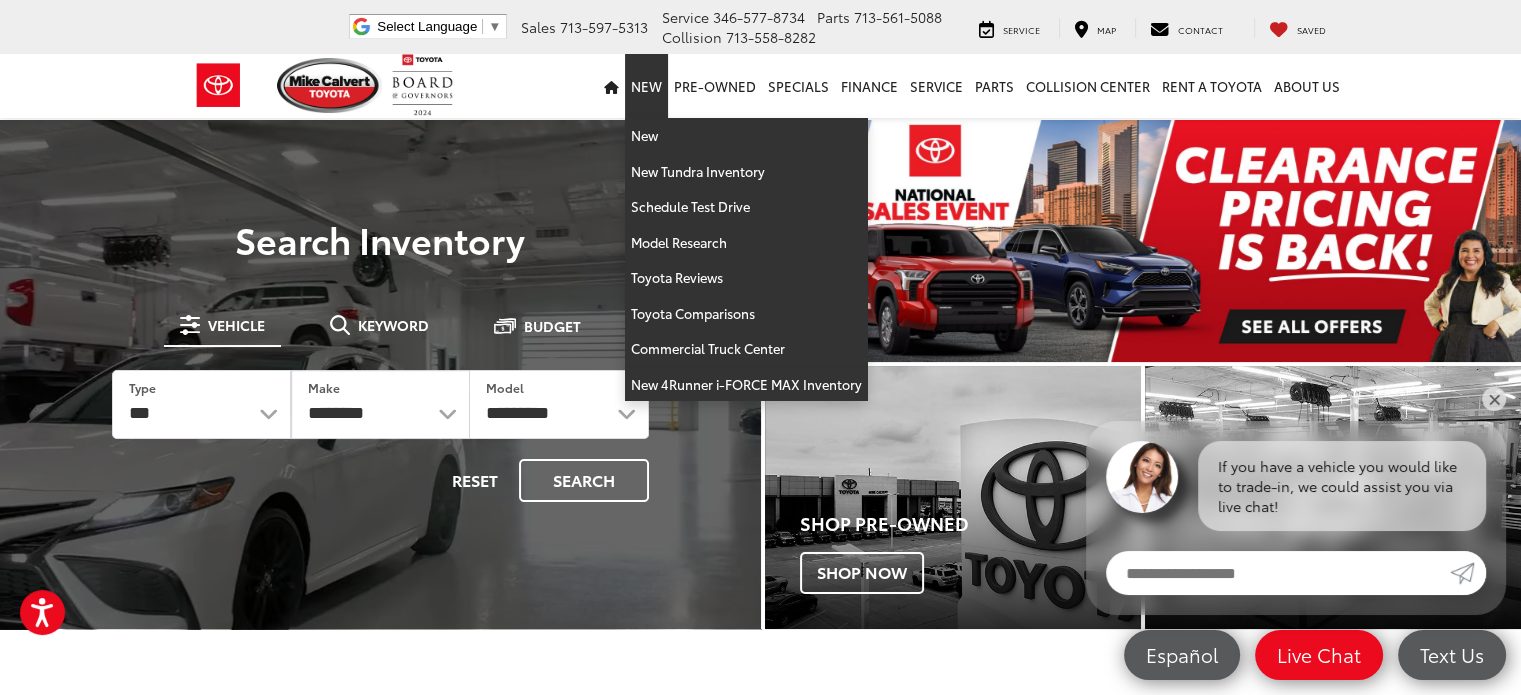 click on "New" at bounding box center [646, 86] 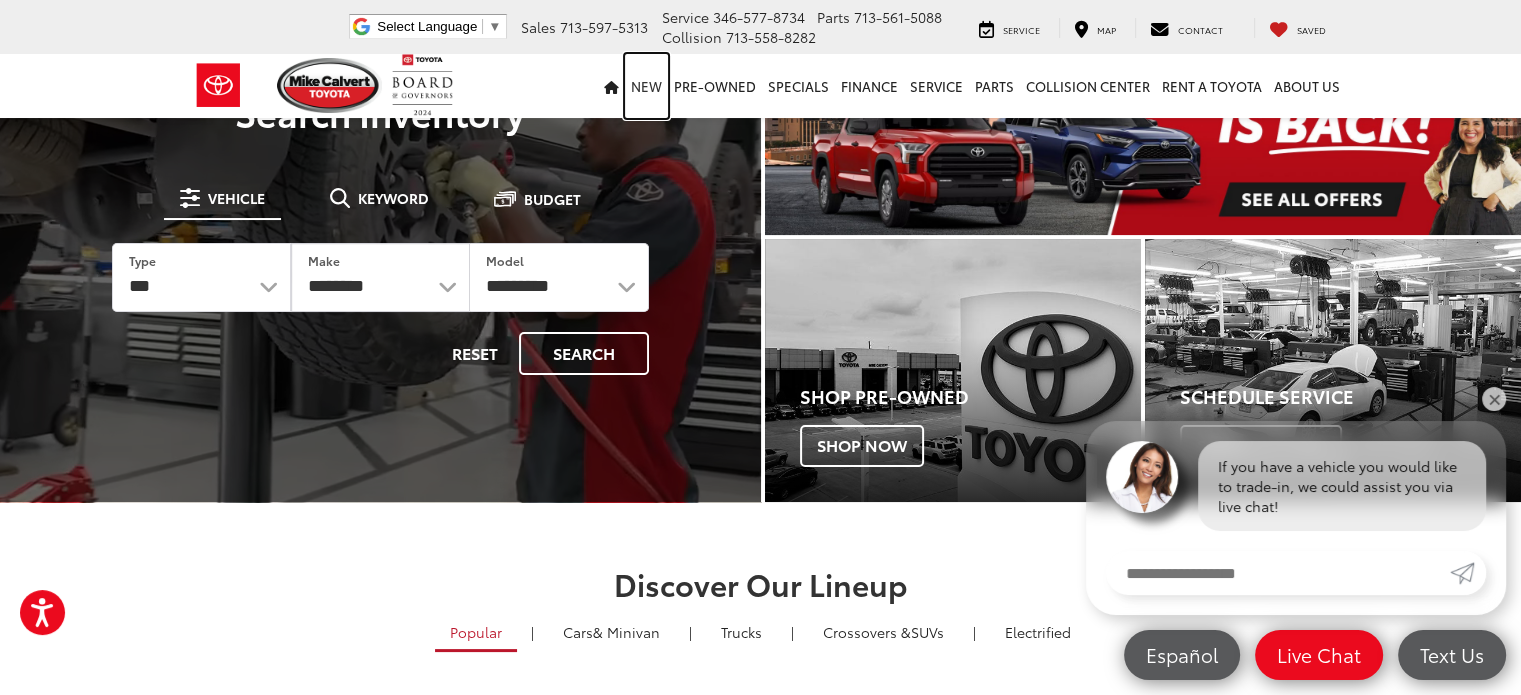 scroll, scrollTop: 0, scrollLeft: 0, axis: both 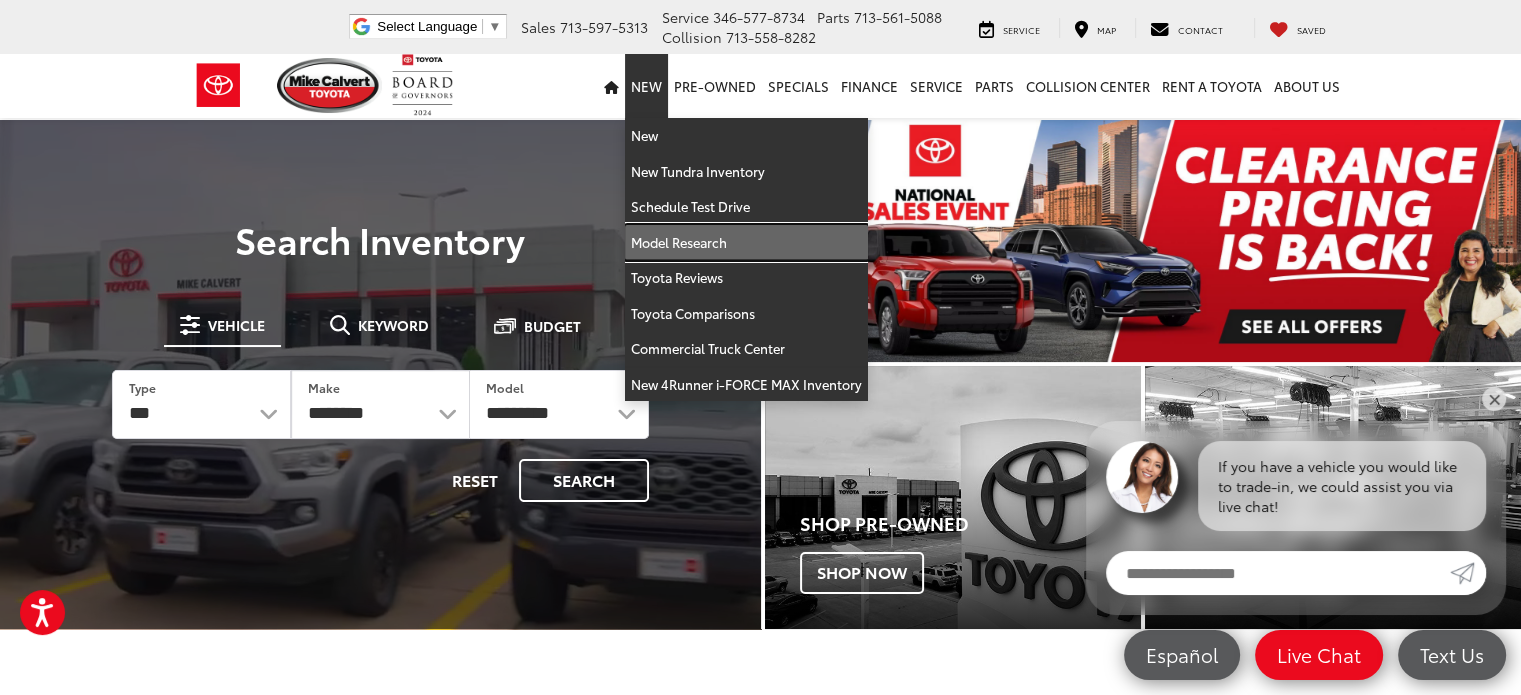 click on "Model Research" at bounding box center [746, 243] 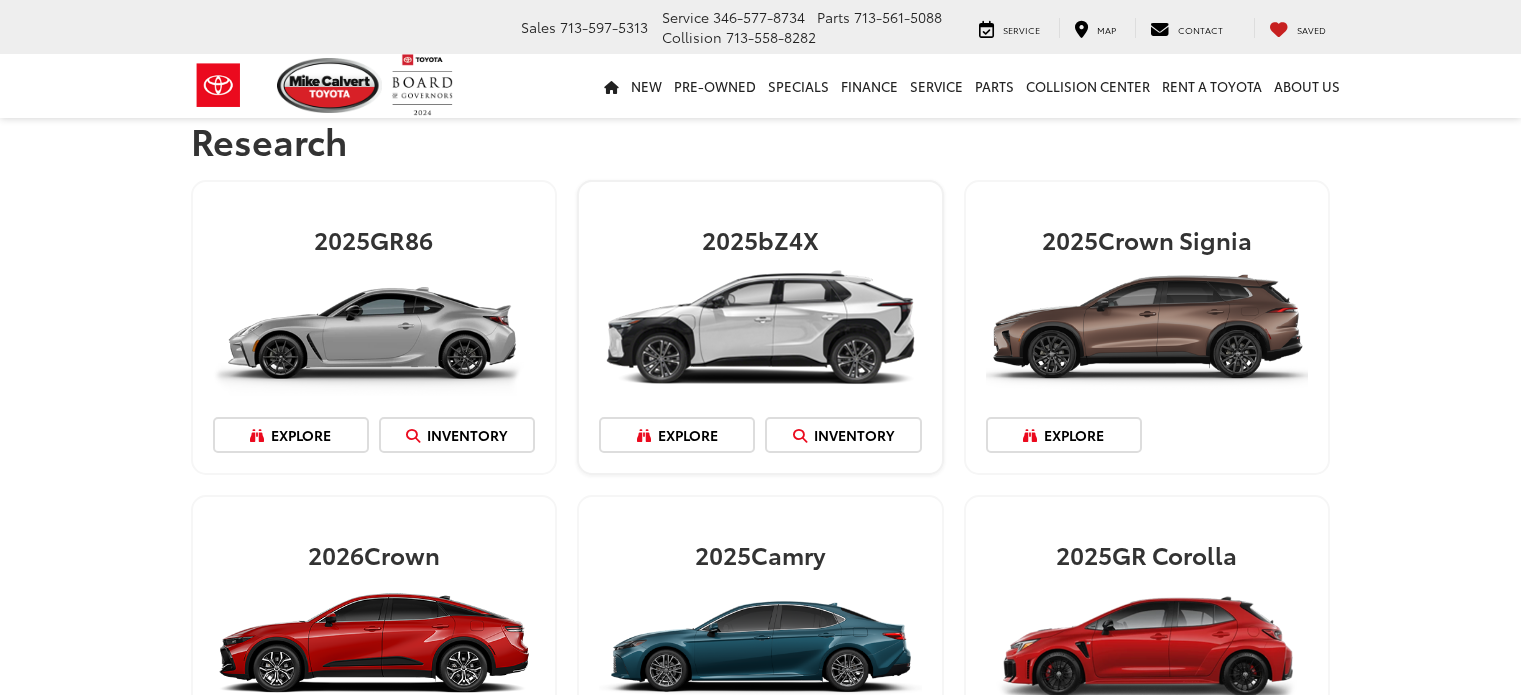 scroll, scrollTop: 0, scrollLeft: 0, axis: both 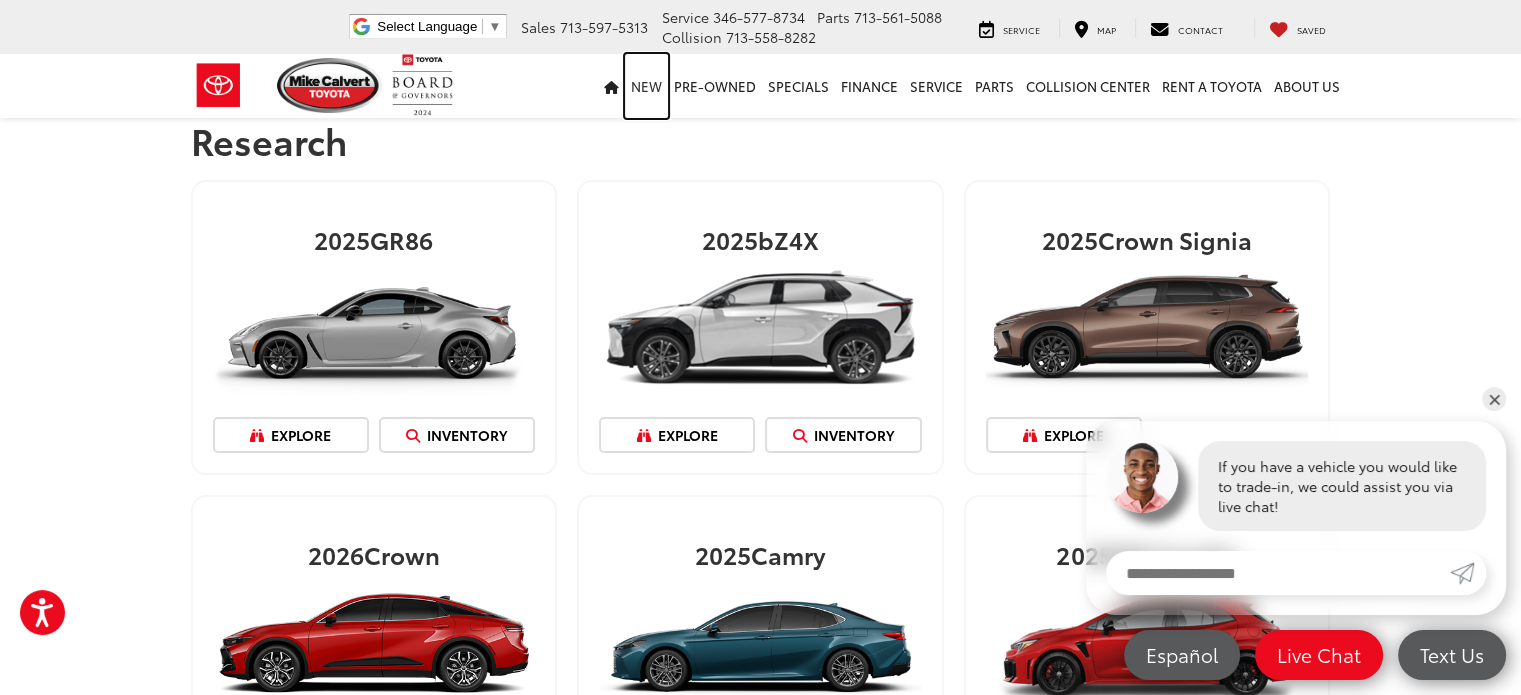 click on "New" at bounding box center (646, 86) 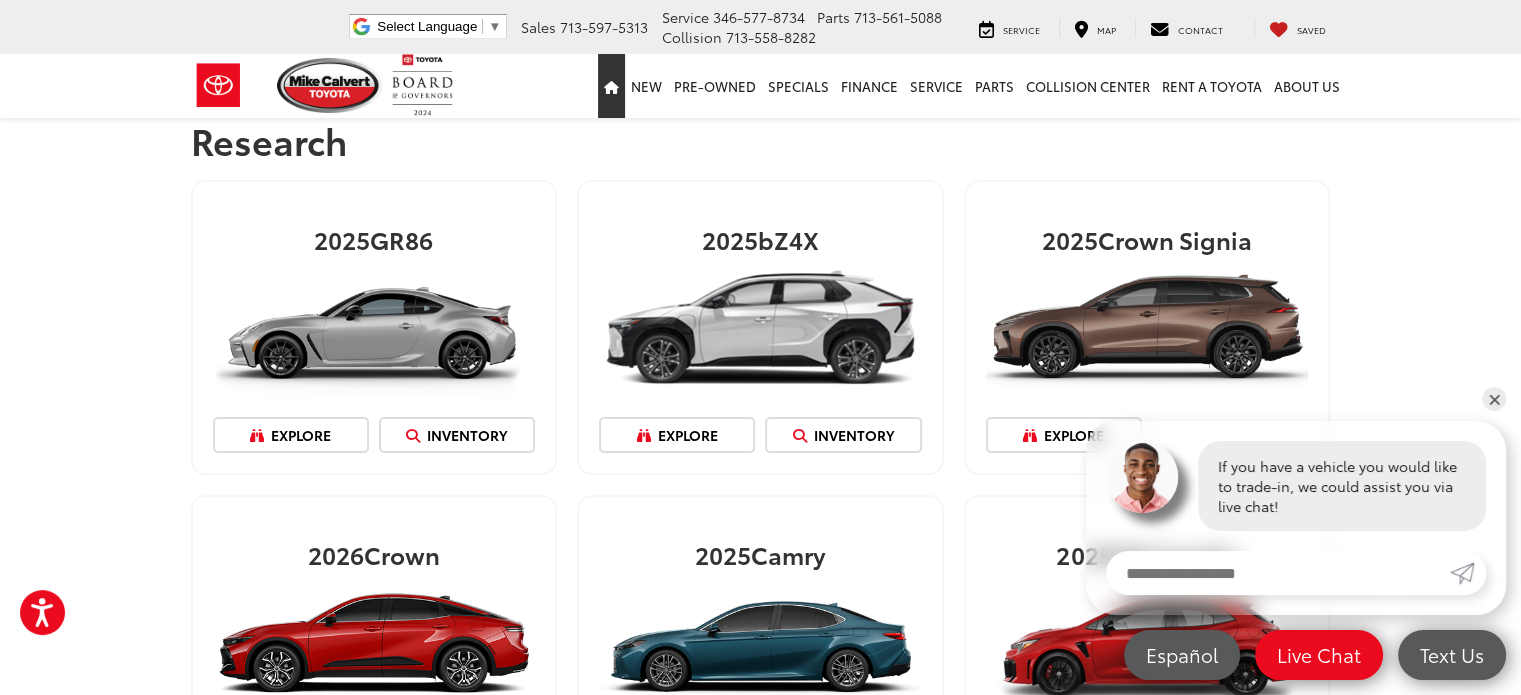 click at bounding box center (611, 86) 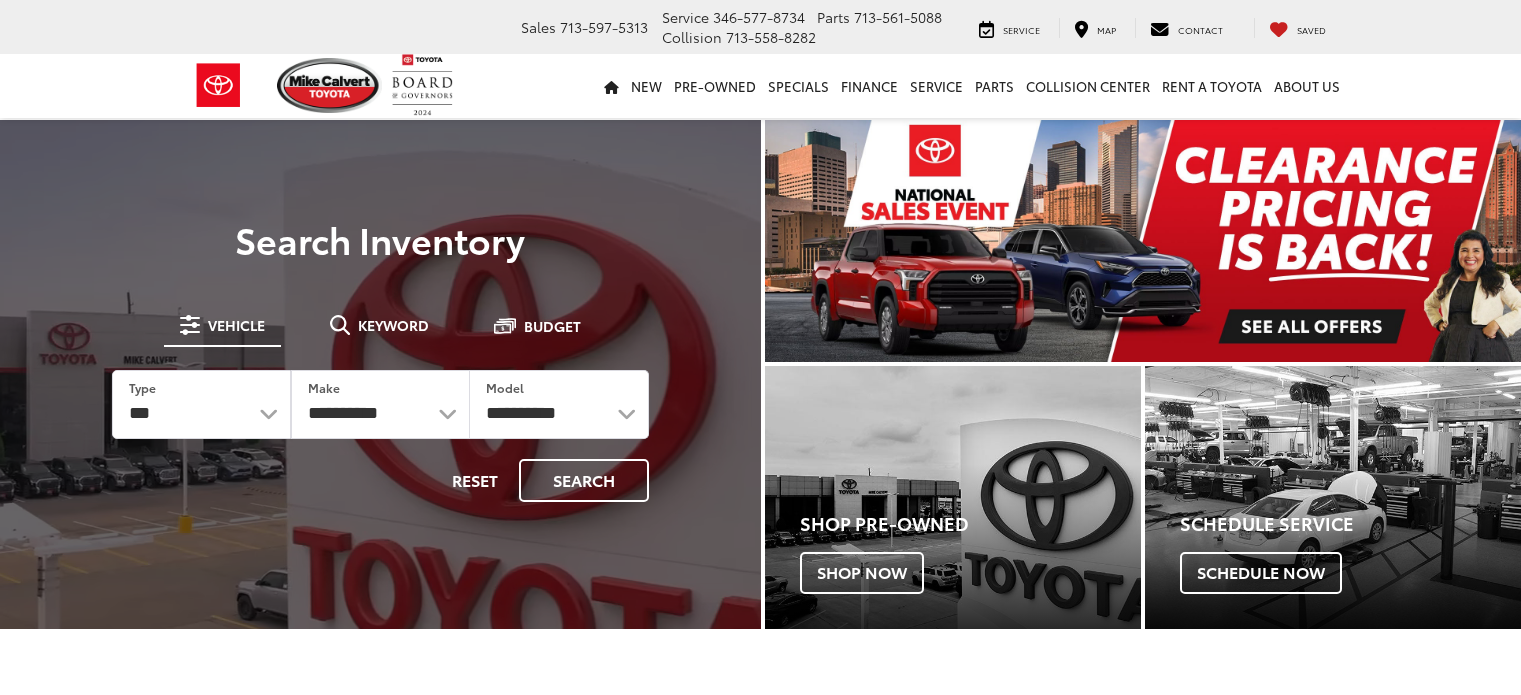 scroll, scrollTop: 0, scrollLeft: 0, axis: both 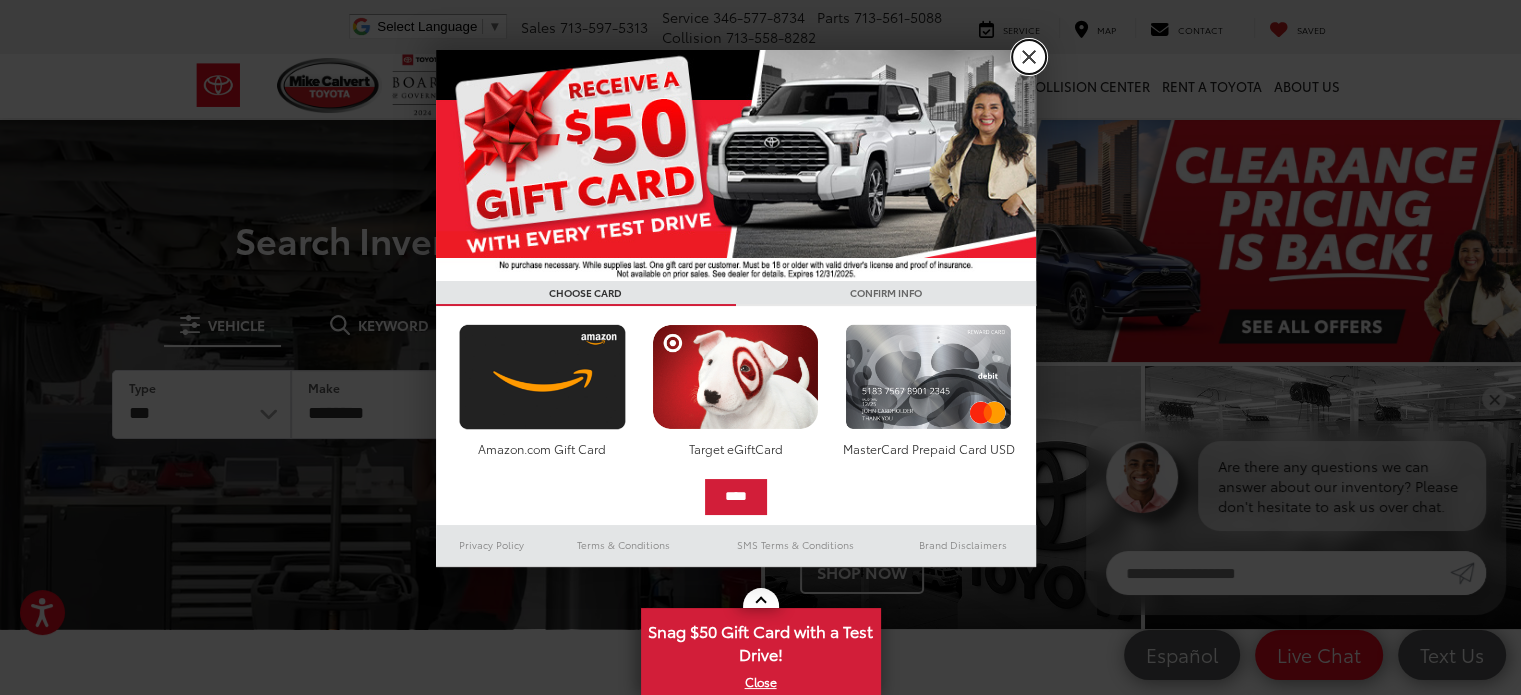 click on "X" at bounding box center [1029, 57] 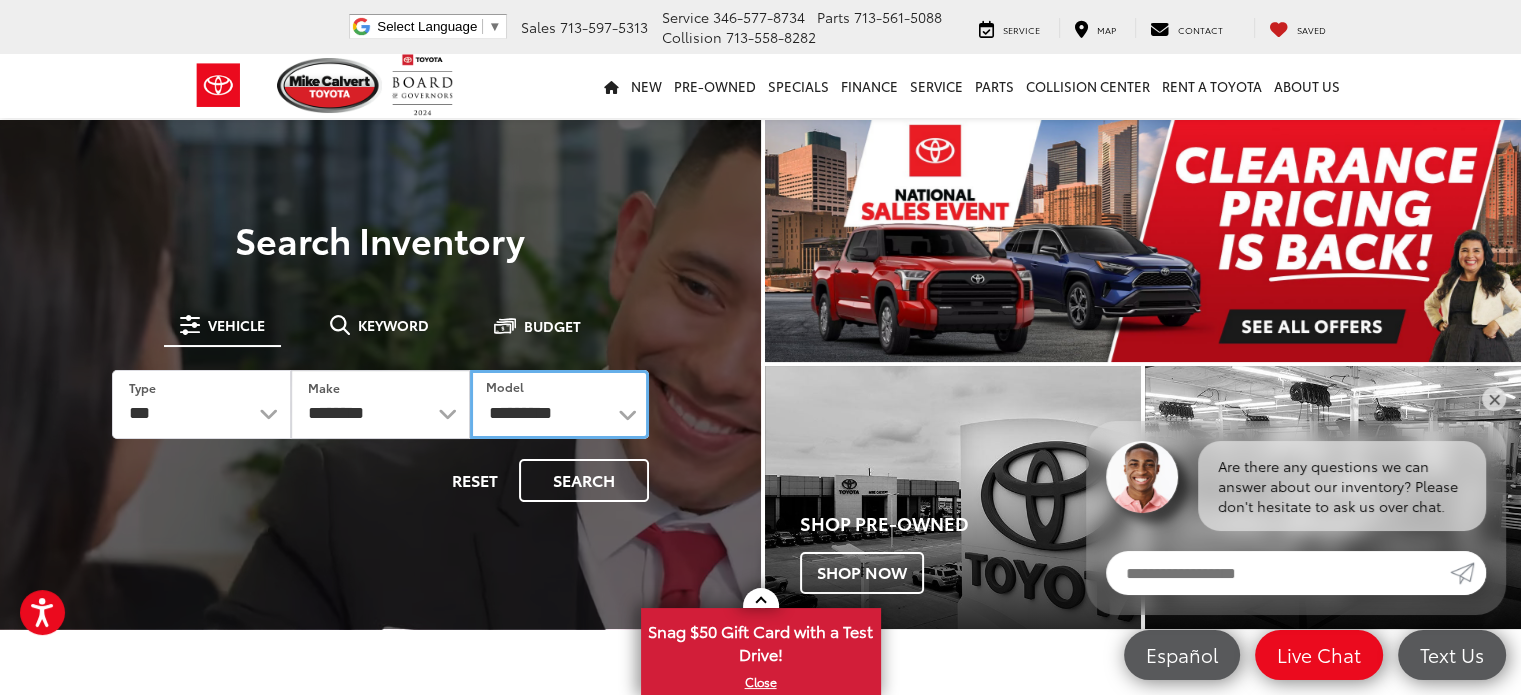 click on "**********" at bounding box center (559, 404) 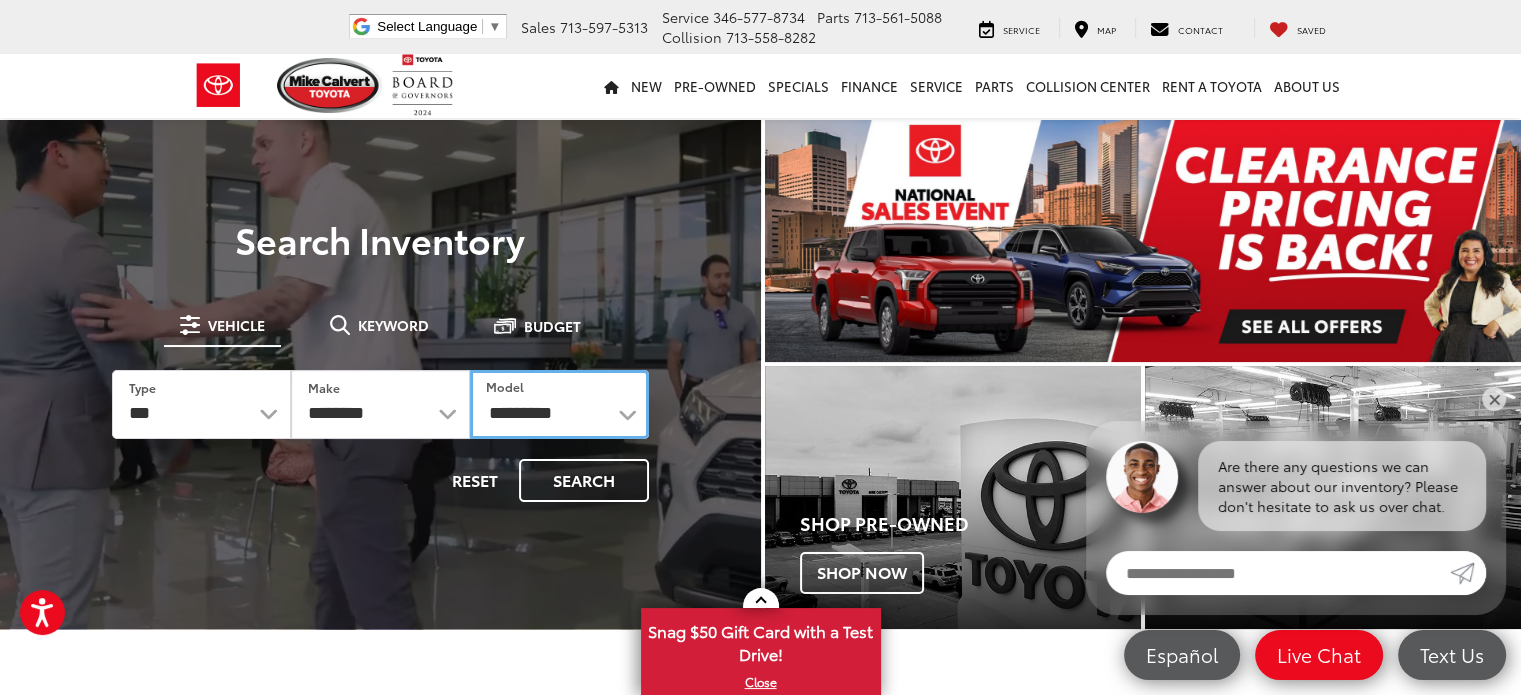 select on "*******" 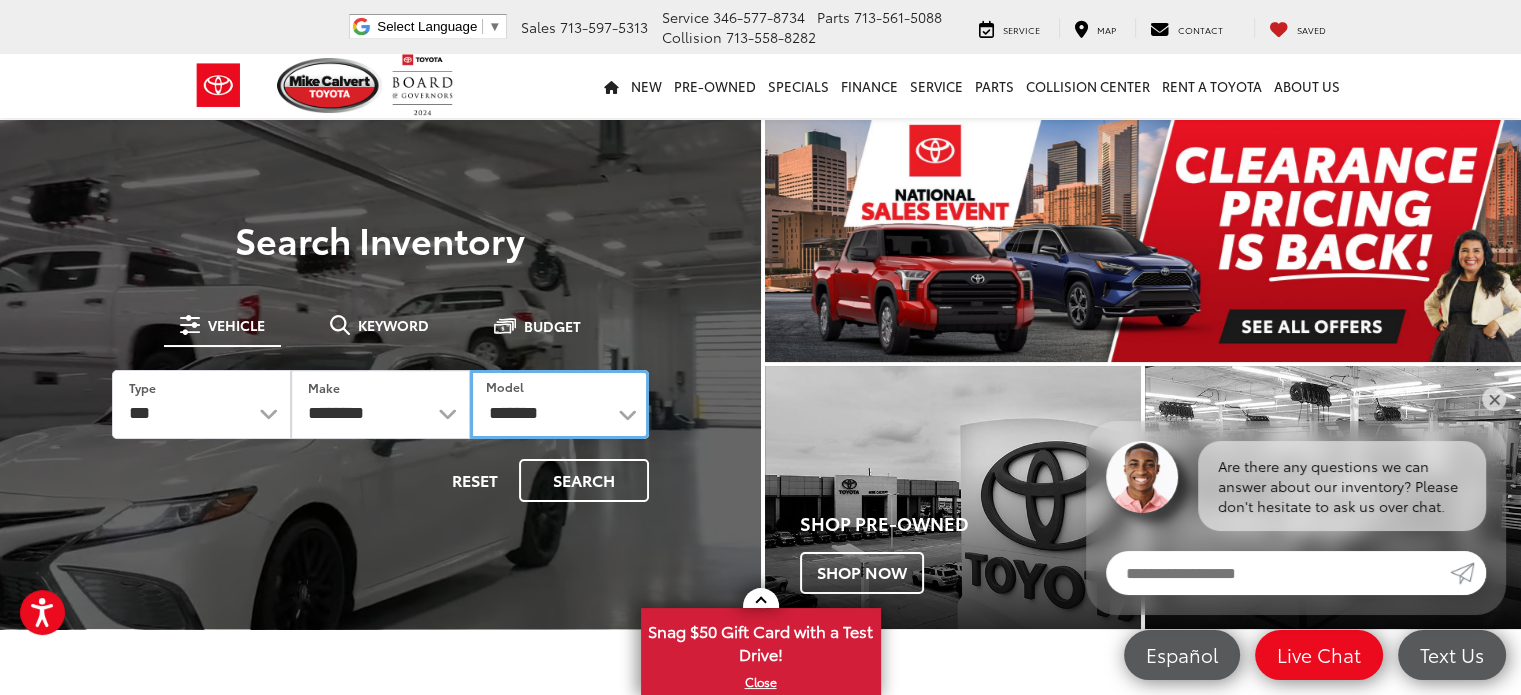 click on "**********" at bounding box center [559, 404] 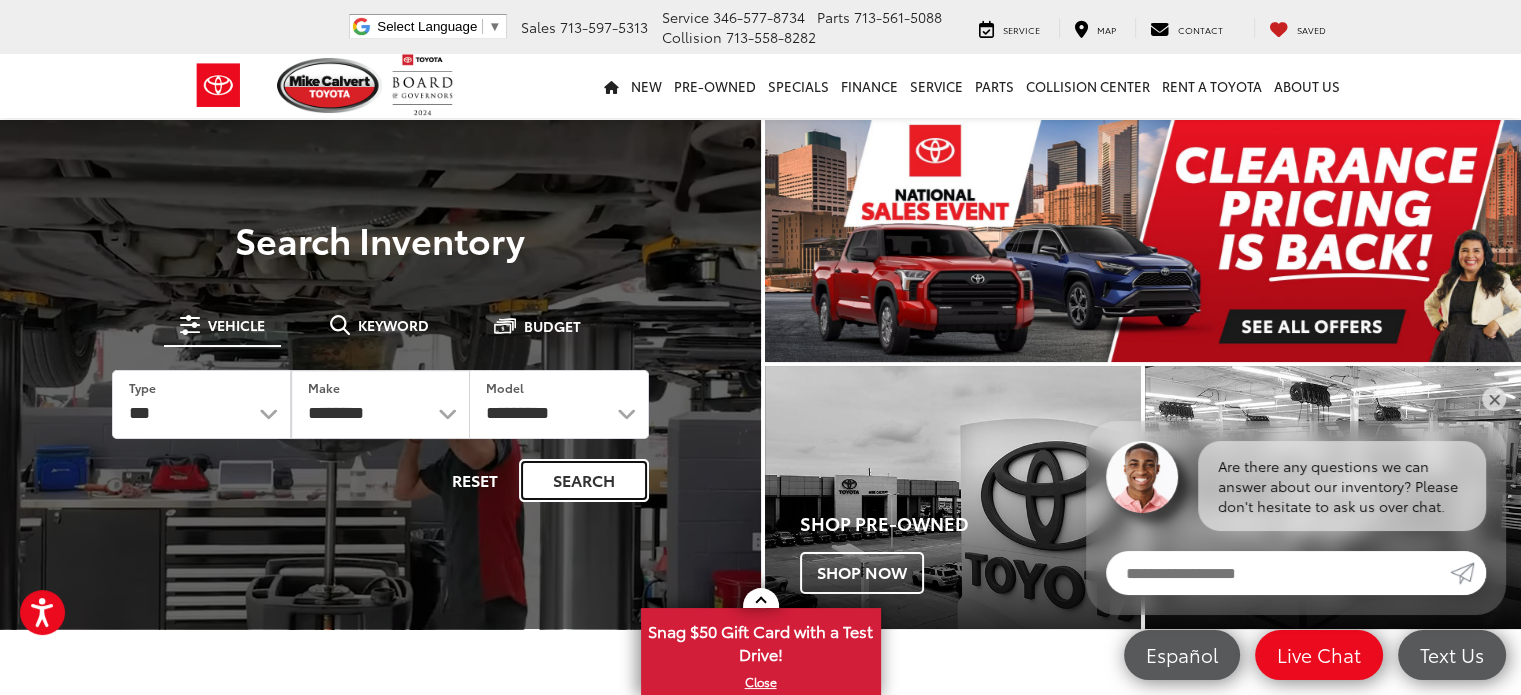click on "Search" at bounding box center (584, 480) 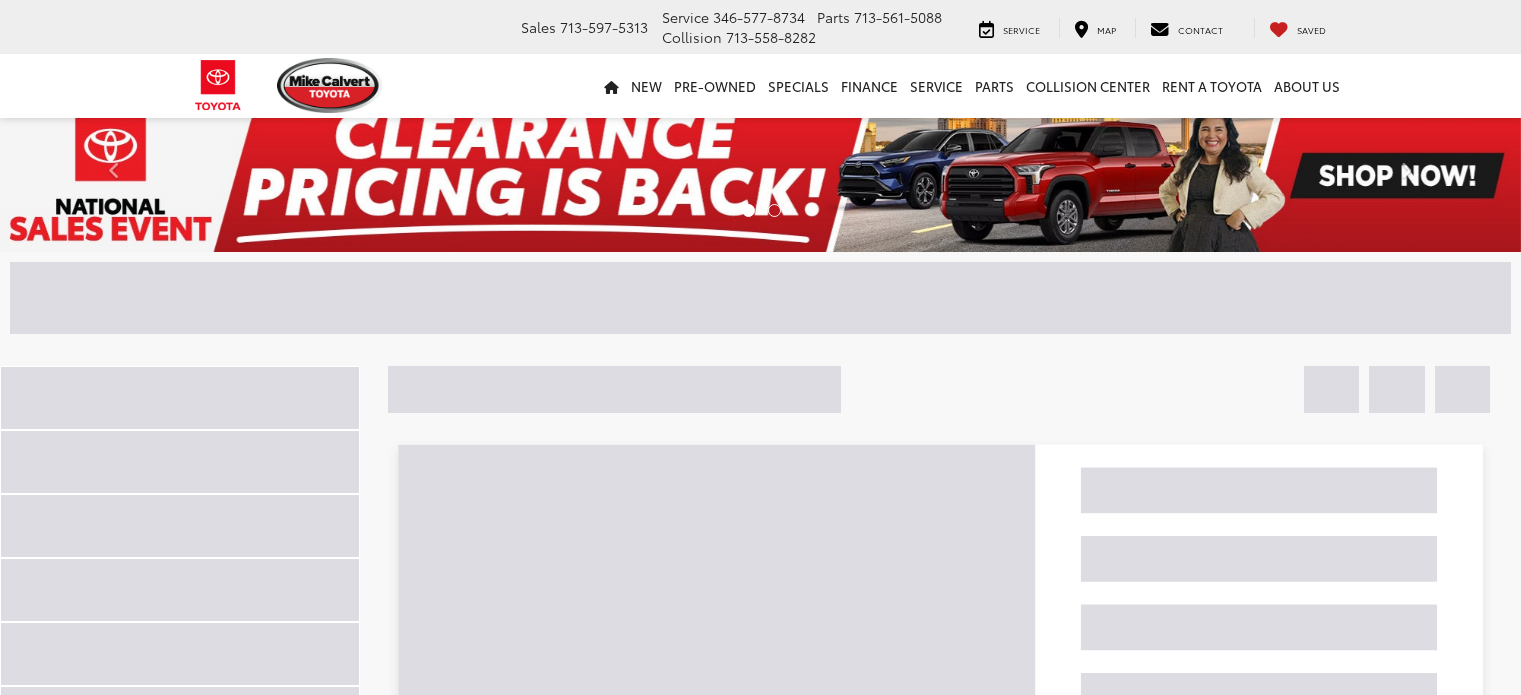 scroll, scrollTop: 0, scrollLeft: 0, axis: both 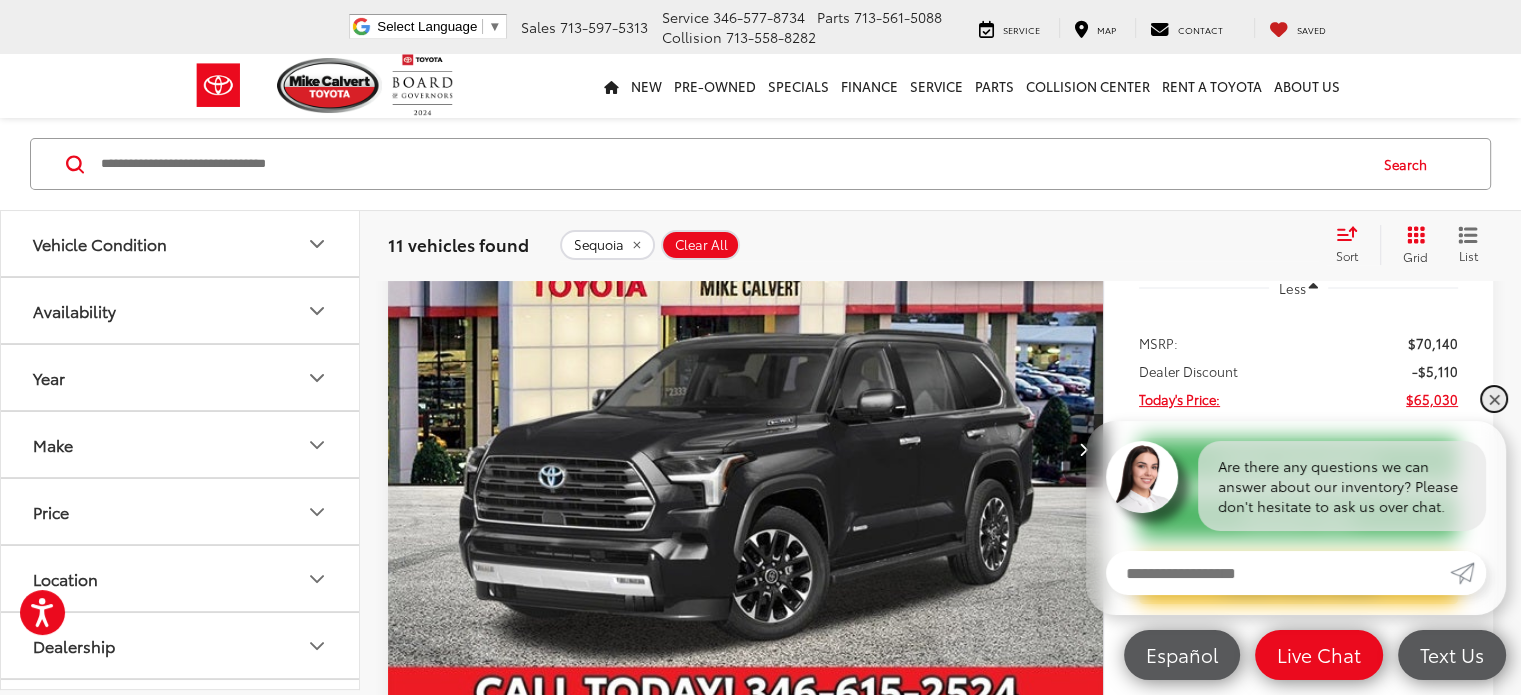 click on "✕" at bounding box center [1494, 399] 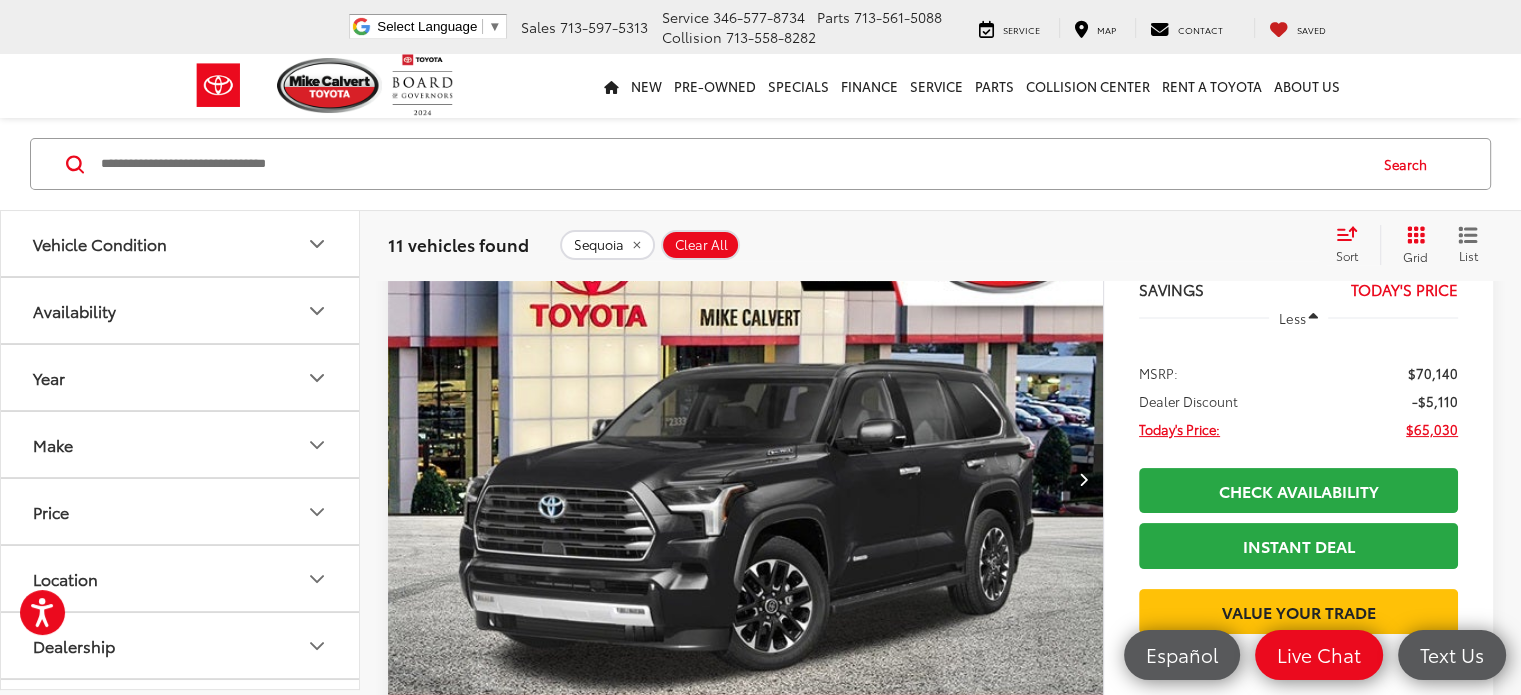 scroll, scrollTop: 213, scrollLeft: 0, axis: vertical 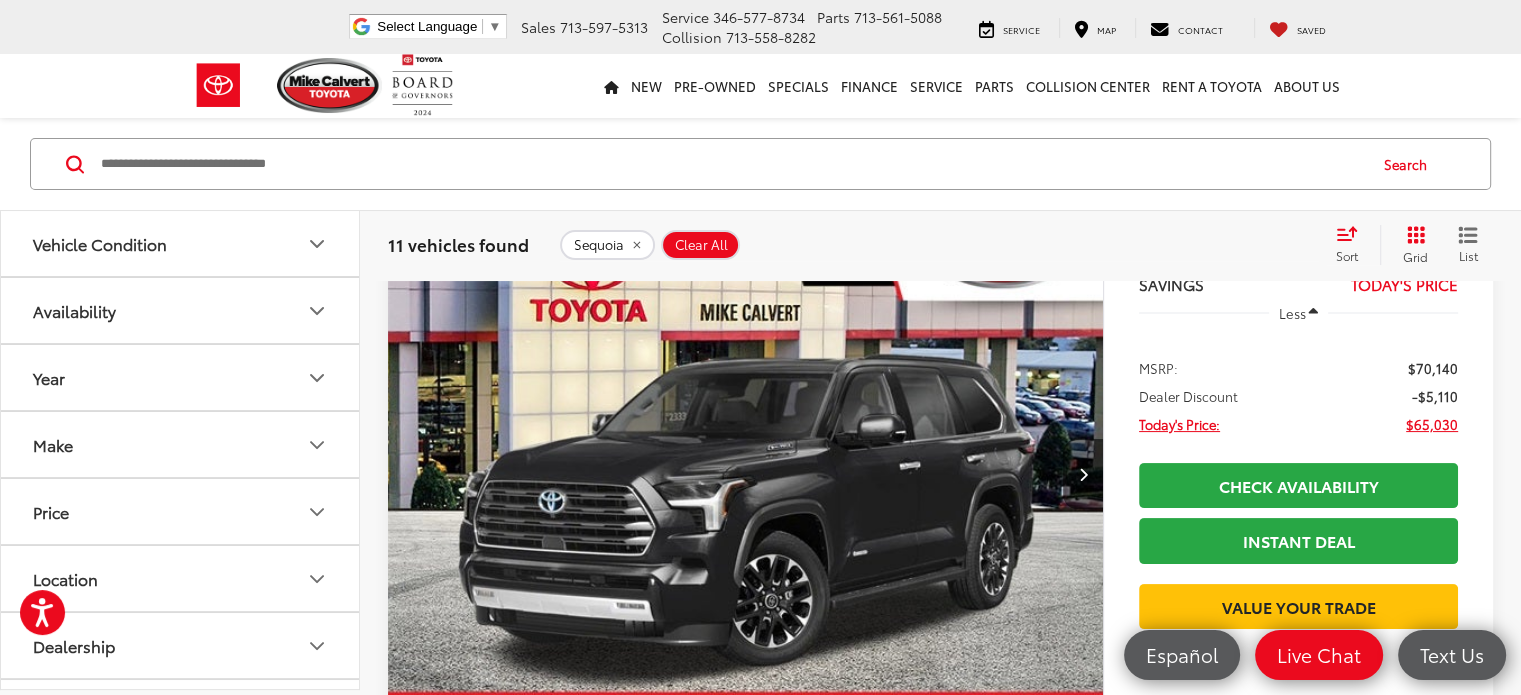 click at bounding box center [746, 474] 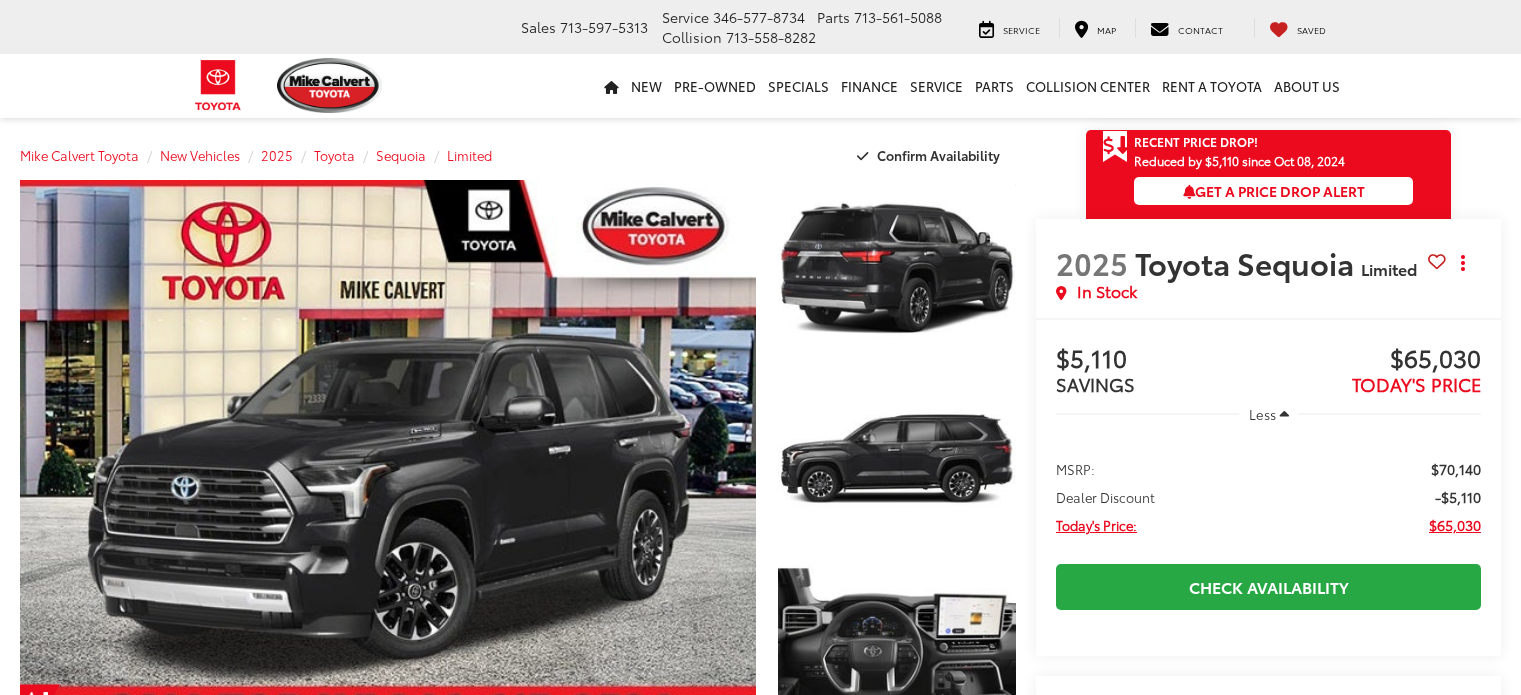 scroll, scrollTop: 0, scrollLeft: 0, axis: both 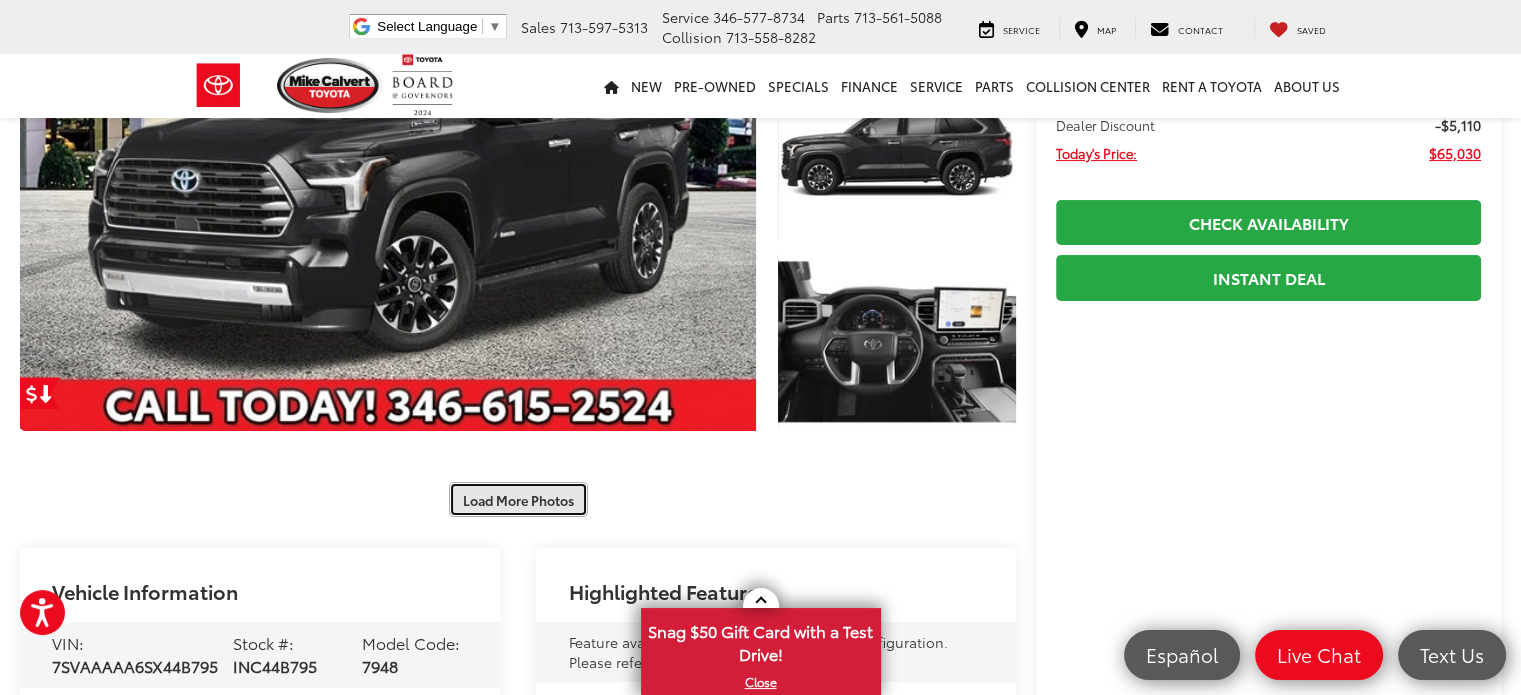 click on "Load More Photos" at bounding box center (518, 499) 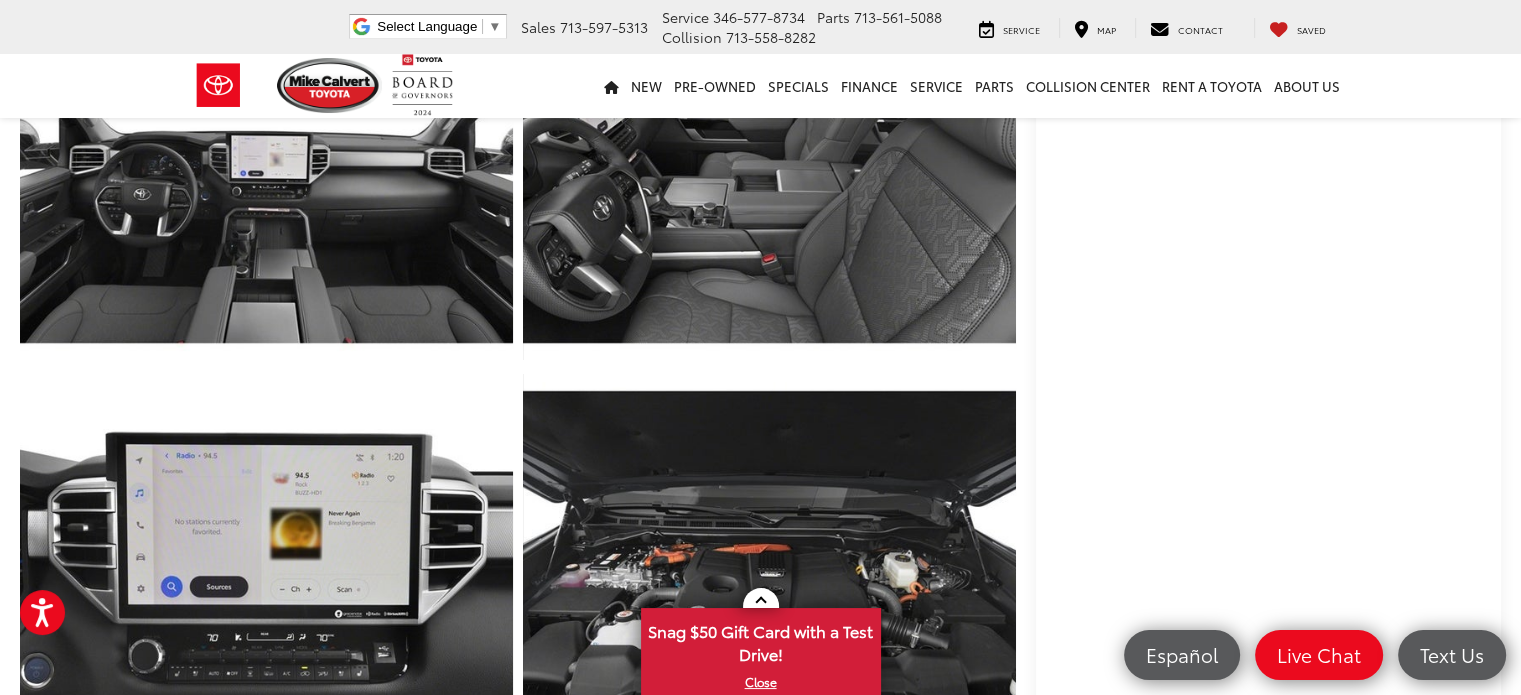 scroll, scrollTop: 784, scrollLeft: 0, axis: vertical 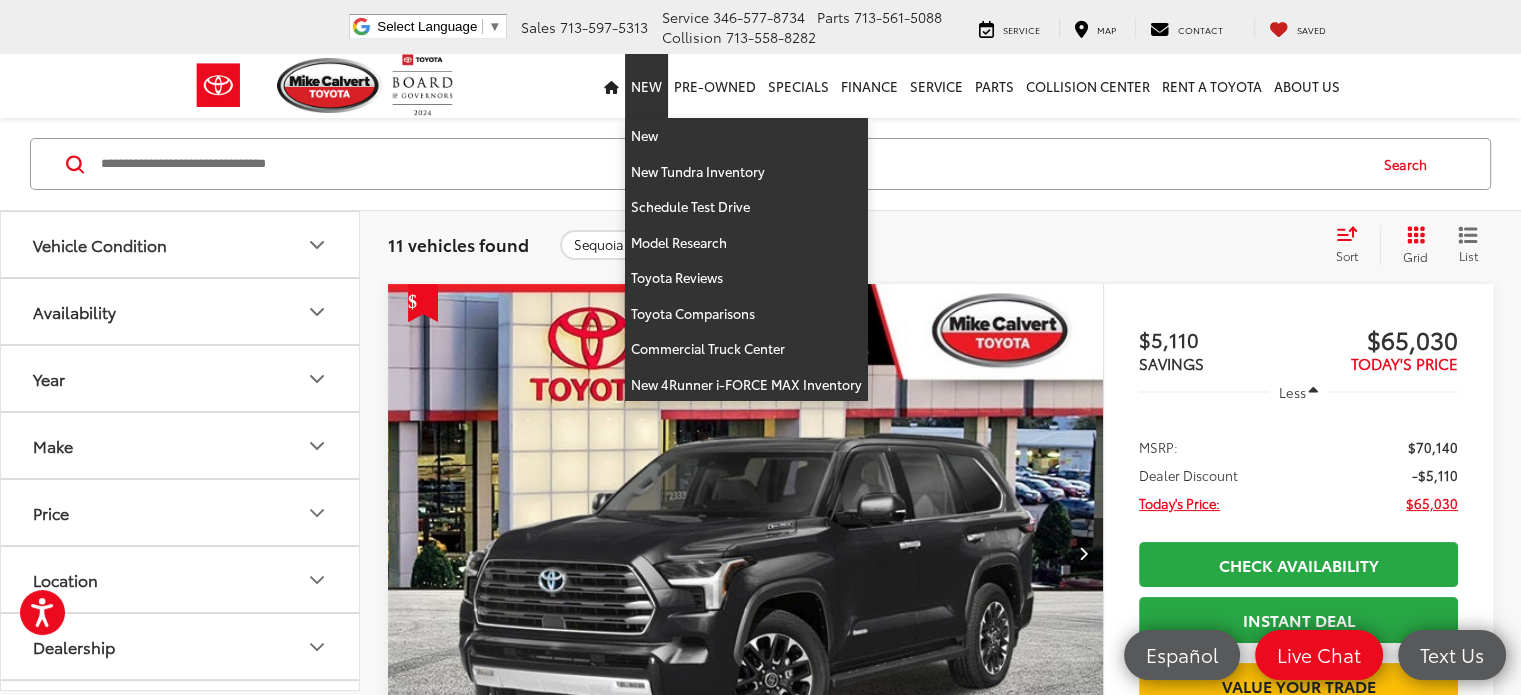 click on "New" at bounding box center [646, 86] 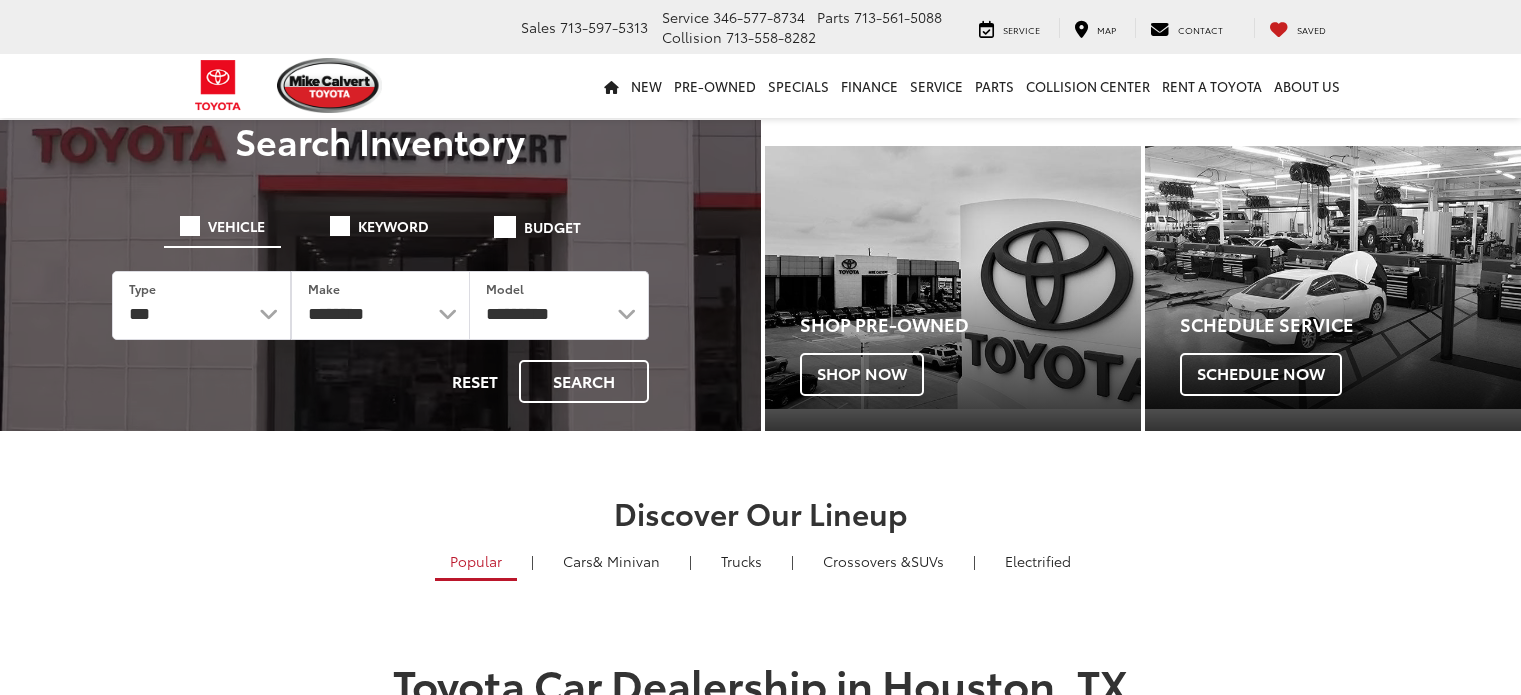scroll, scrollTop: 0, scrollLeft: 0, axis: both 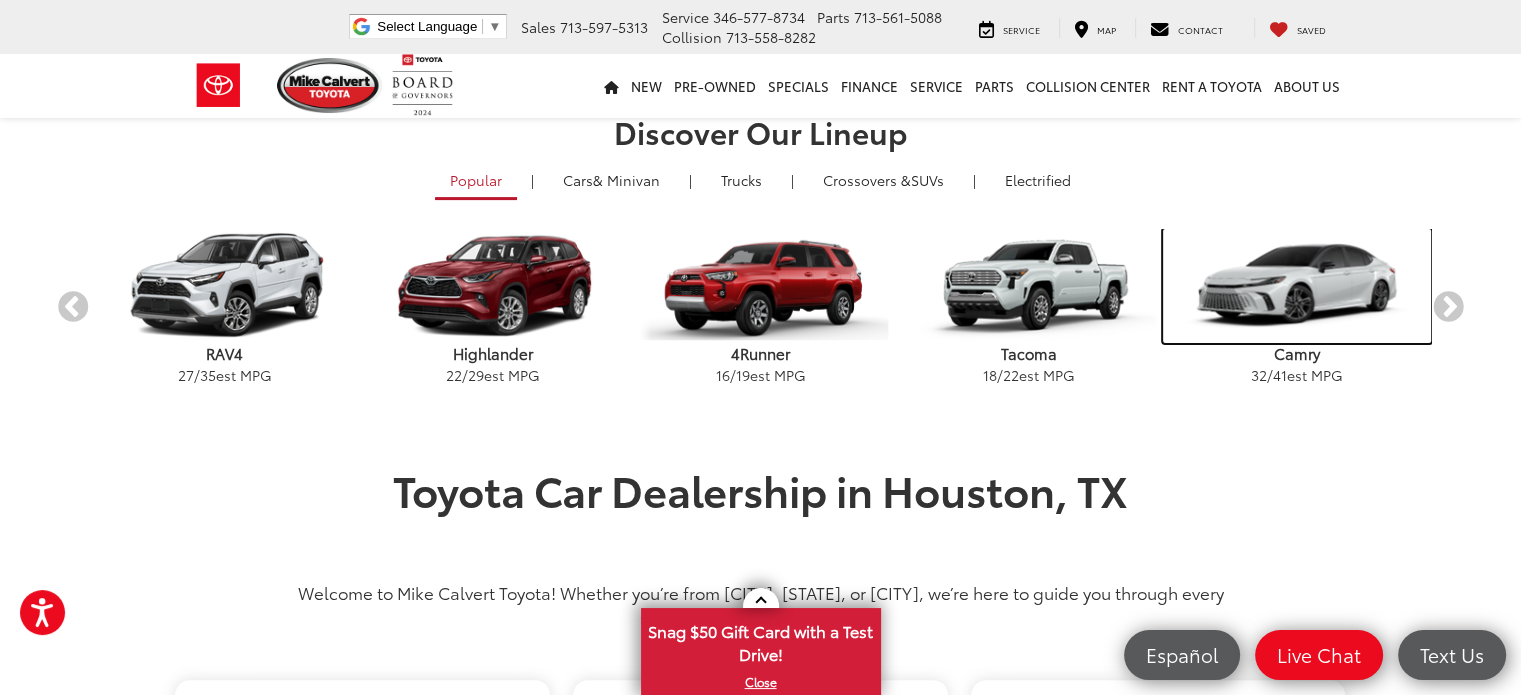 click at bounding box center (1297, 286) 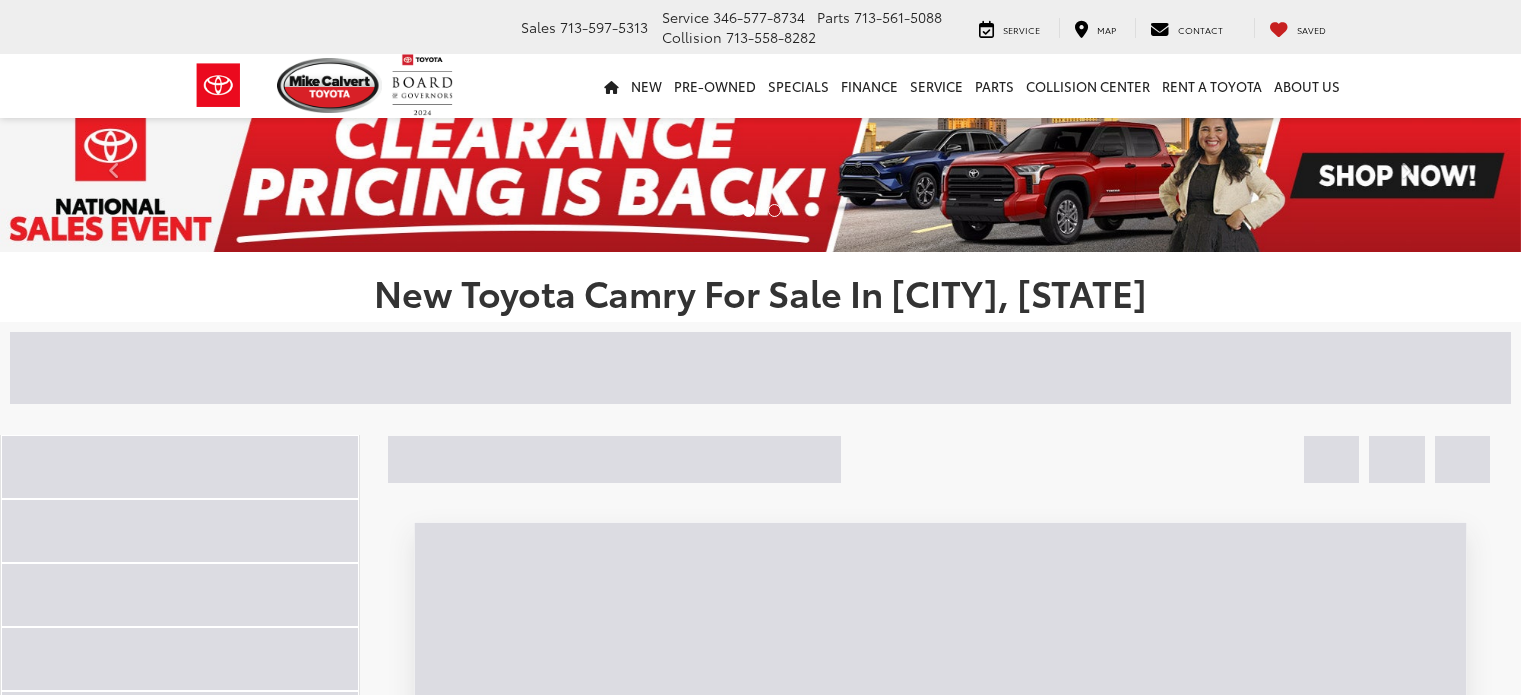 scroll, scrollTop: 0, scrollLeft: 0, axis: both 